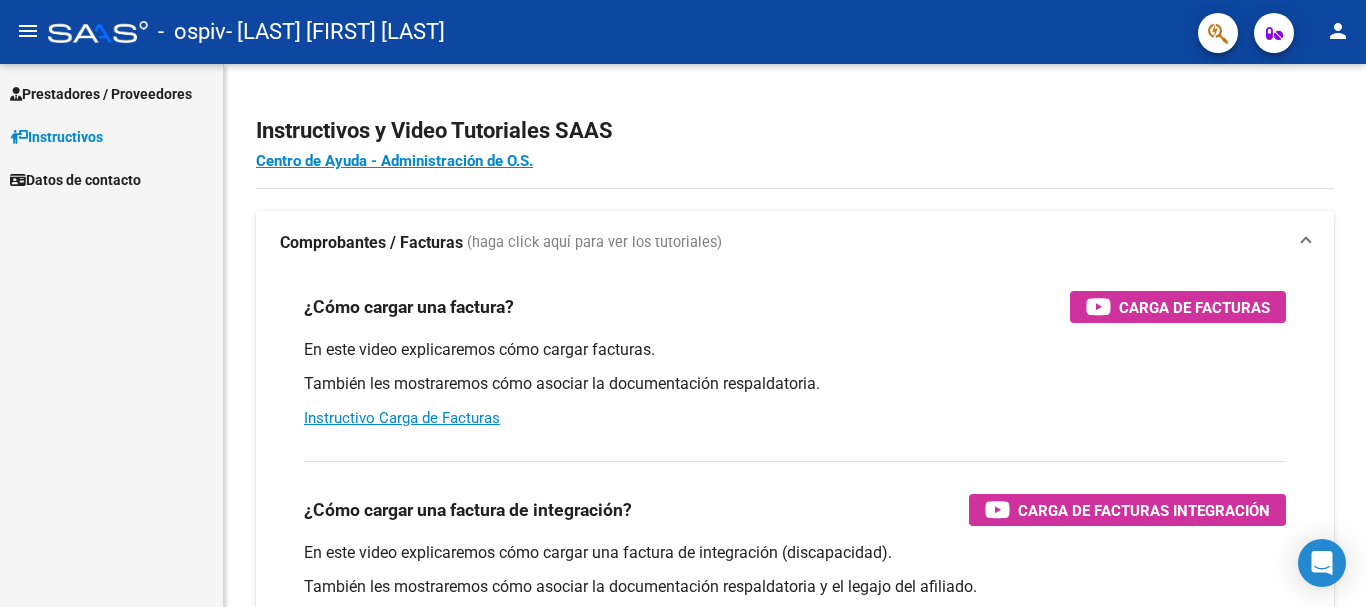 scroll, scrollTop: 0, scrollLeft: 0, axis: both 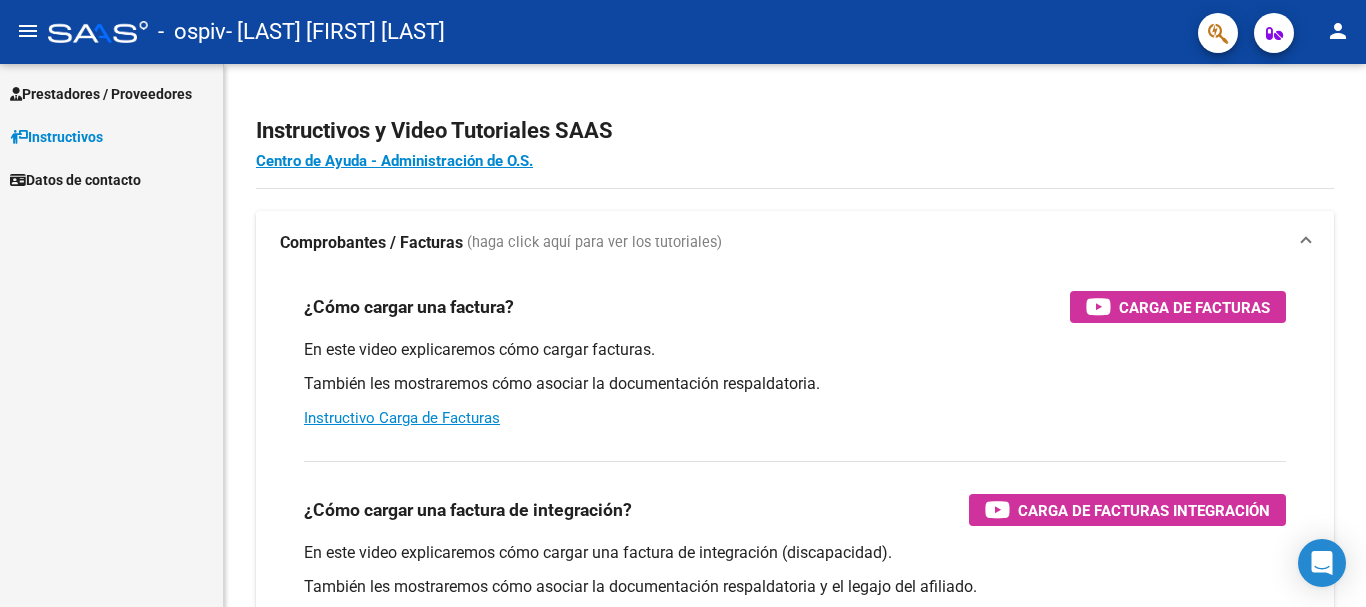 click on "Prestadores / Proveedores" at bounding box center [101, 94] 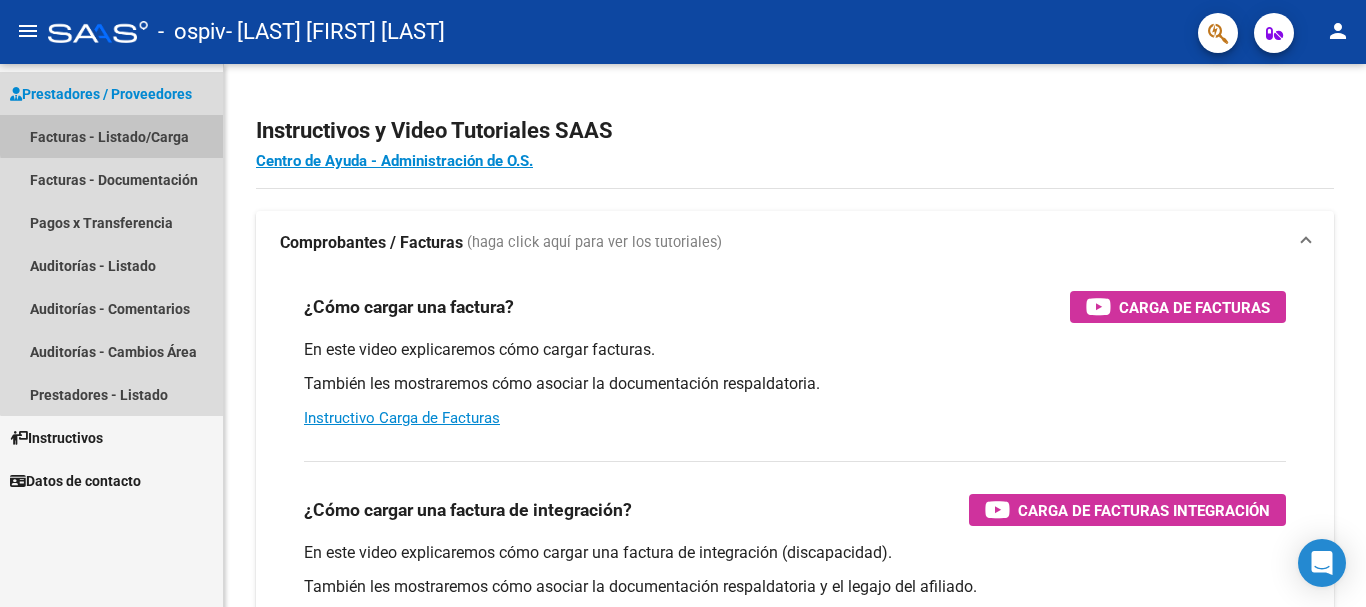 click on "Facturas - Listado/Carga" at bounding box center [111, 136] 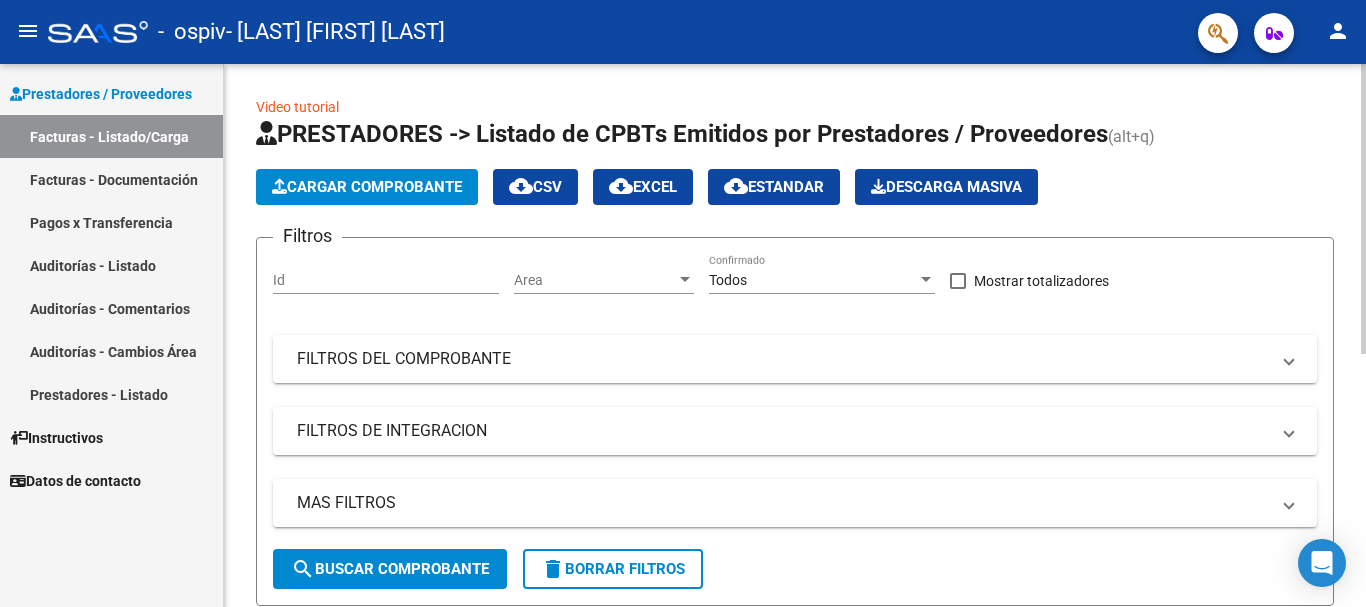 click on "Cargar Comprobante" 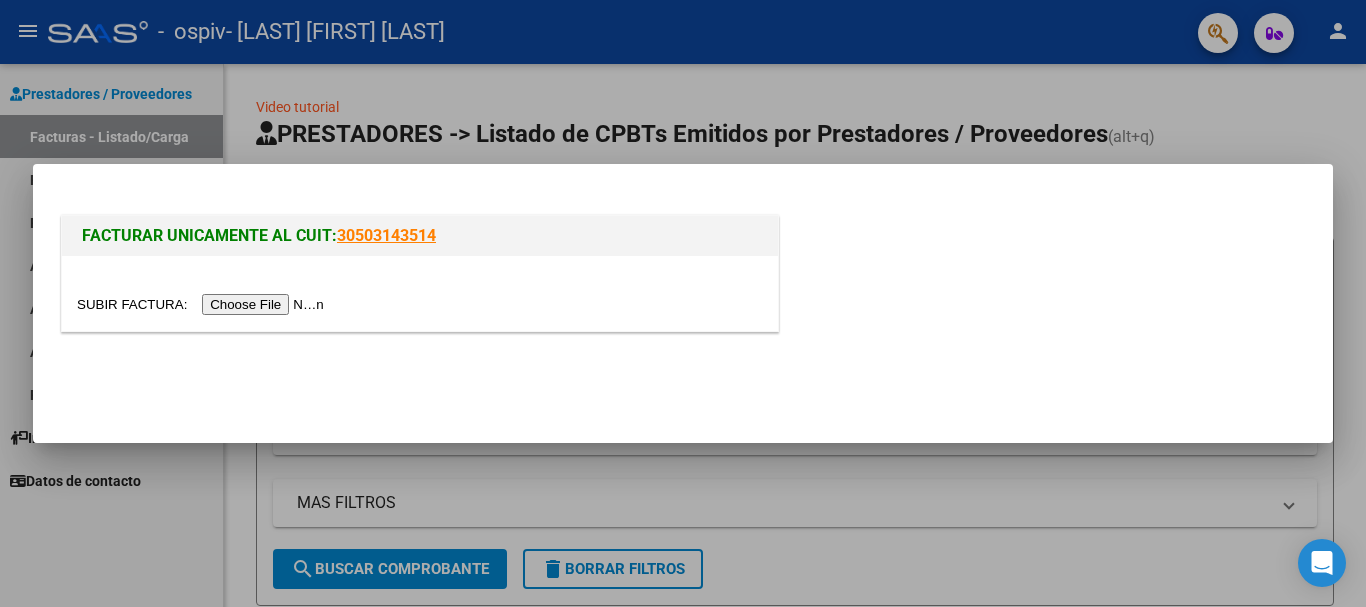 click at bounding box center (203, 304) 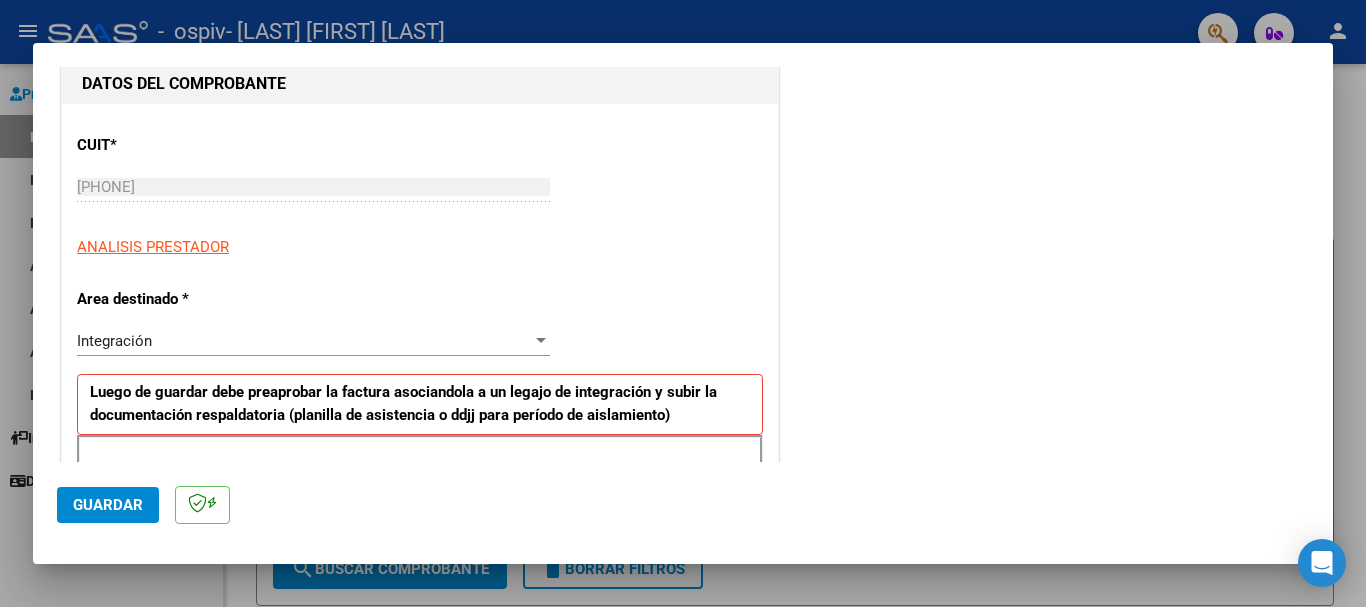 scroll, scrollTop: 240, scrollLeft: 0, axis: vertical 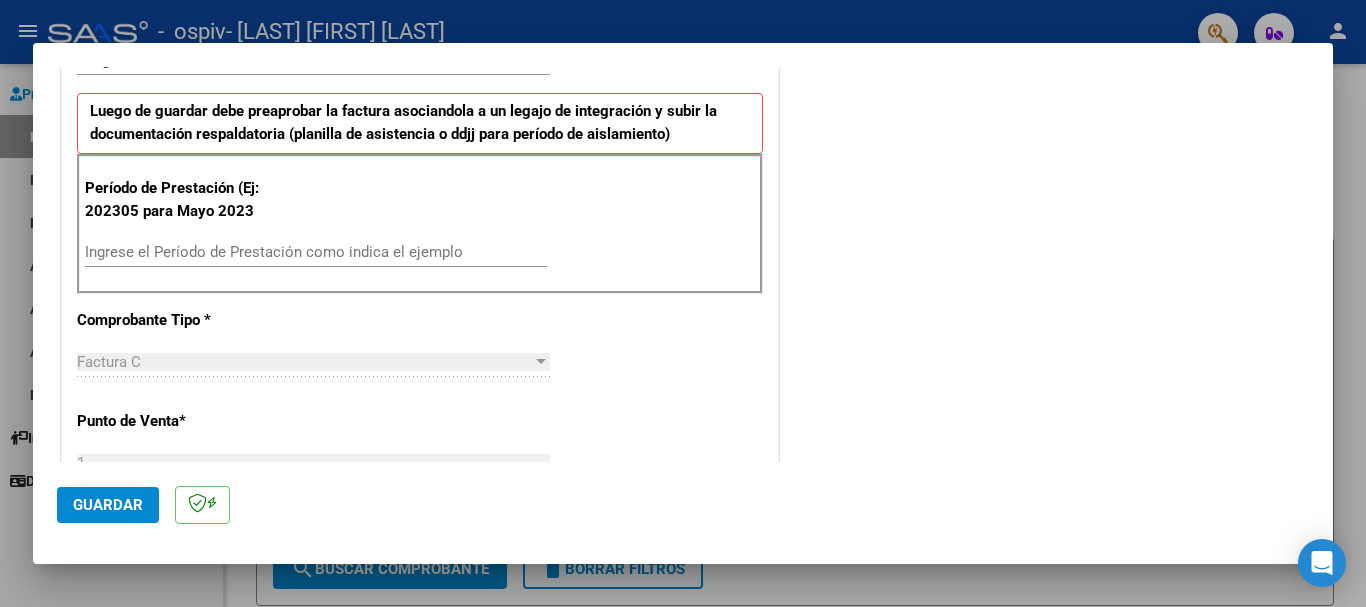 click on "Ingrese el Período de Prestación como indica el ejemplo" at bounding box center (316, 252) 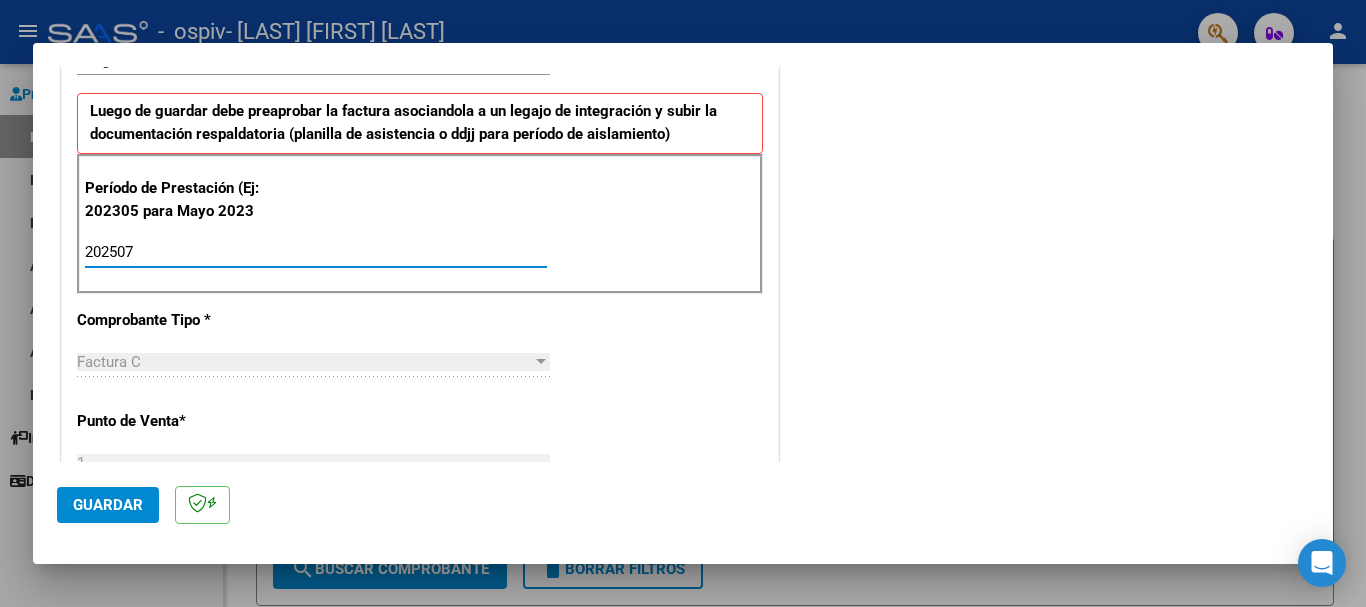 type on "202507" 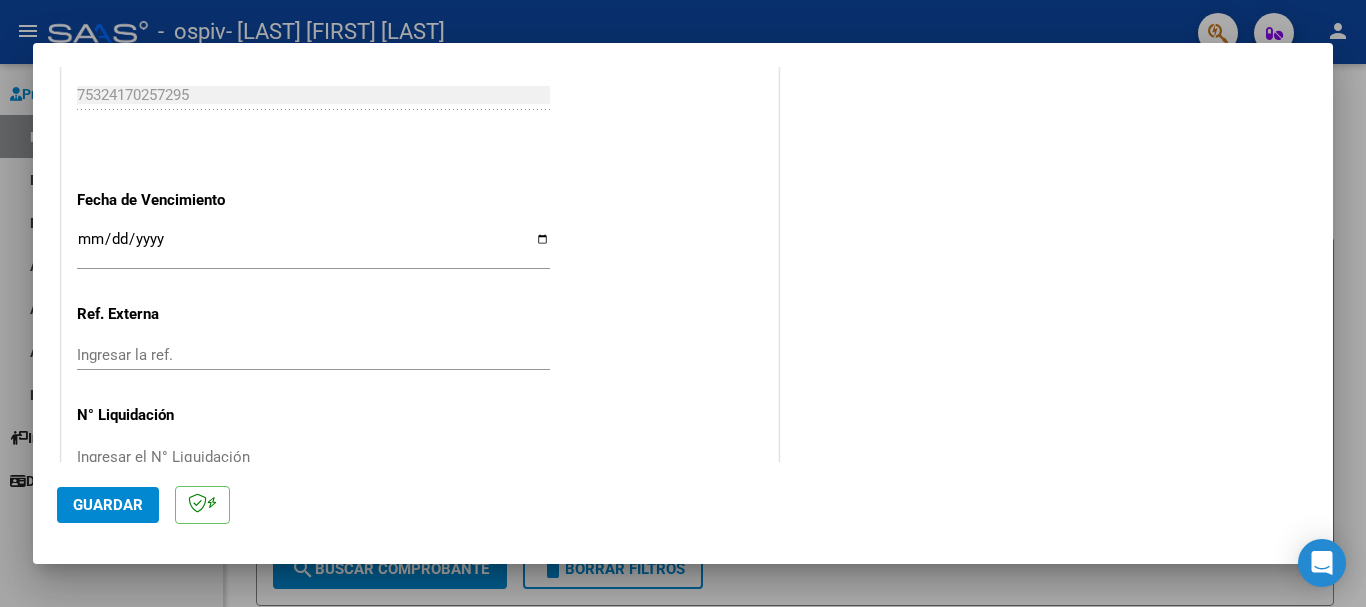 scroll, scrollTop: 1327, scrollLeft: 0, axis: vertical 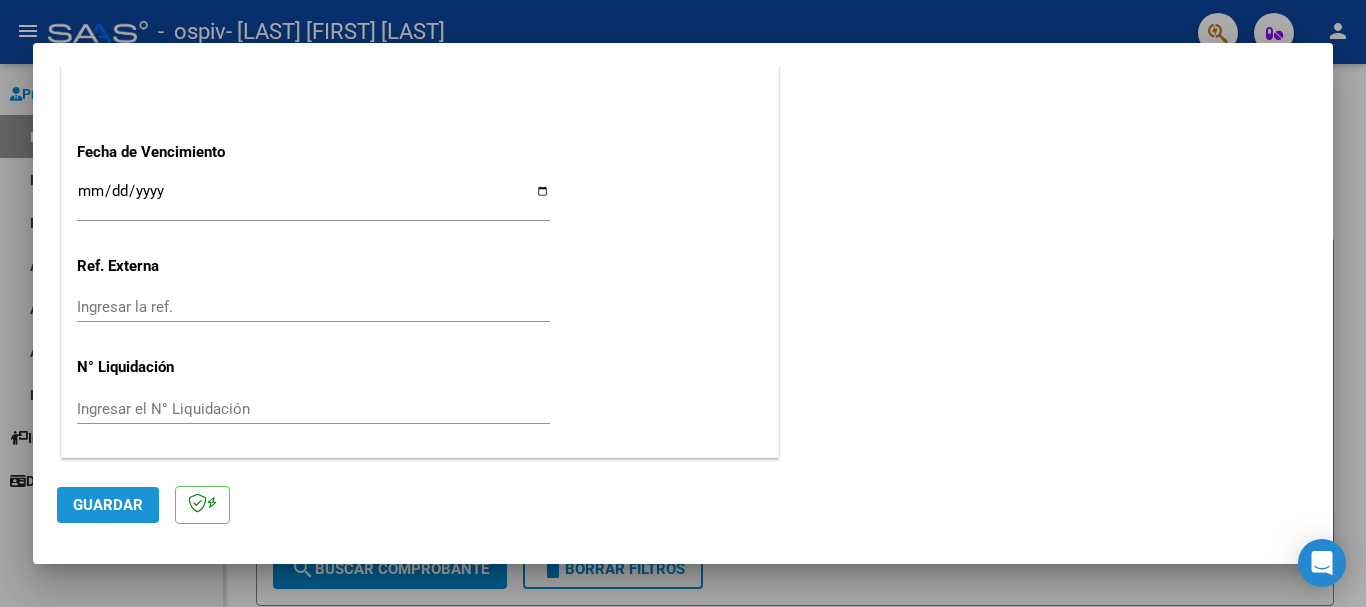 click on "Guardar" 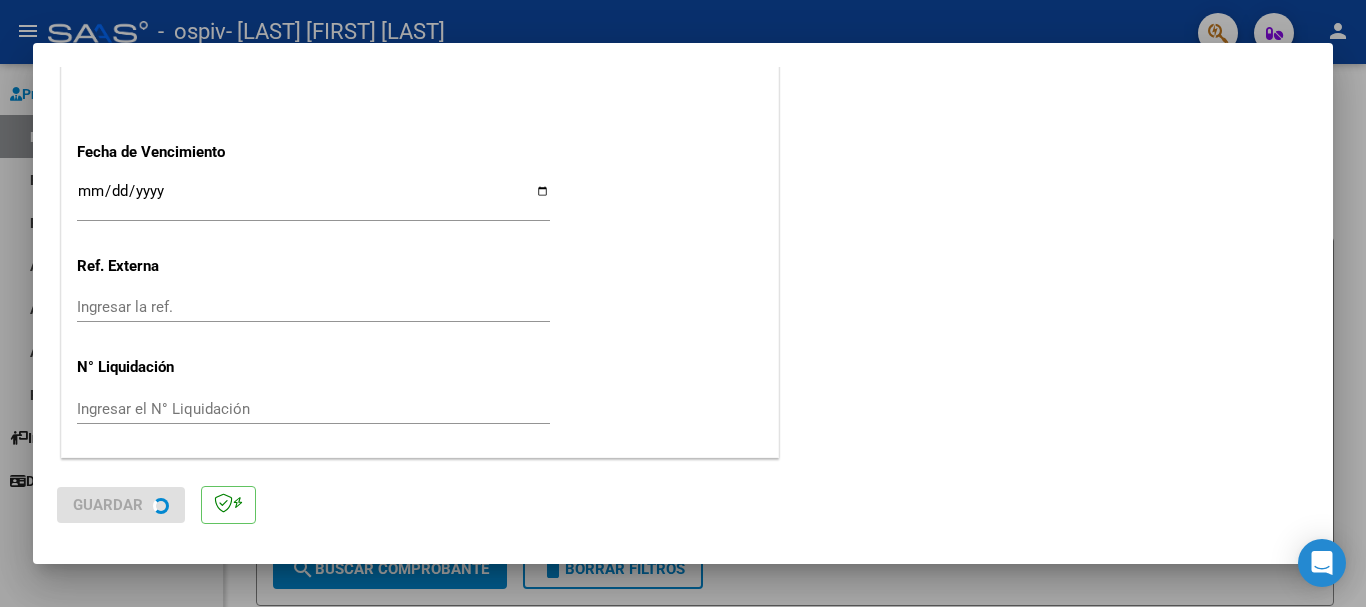 scroll, scrollTop: 0, scrollLeft: 0, axis: both 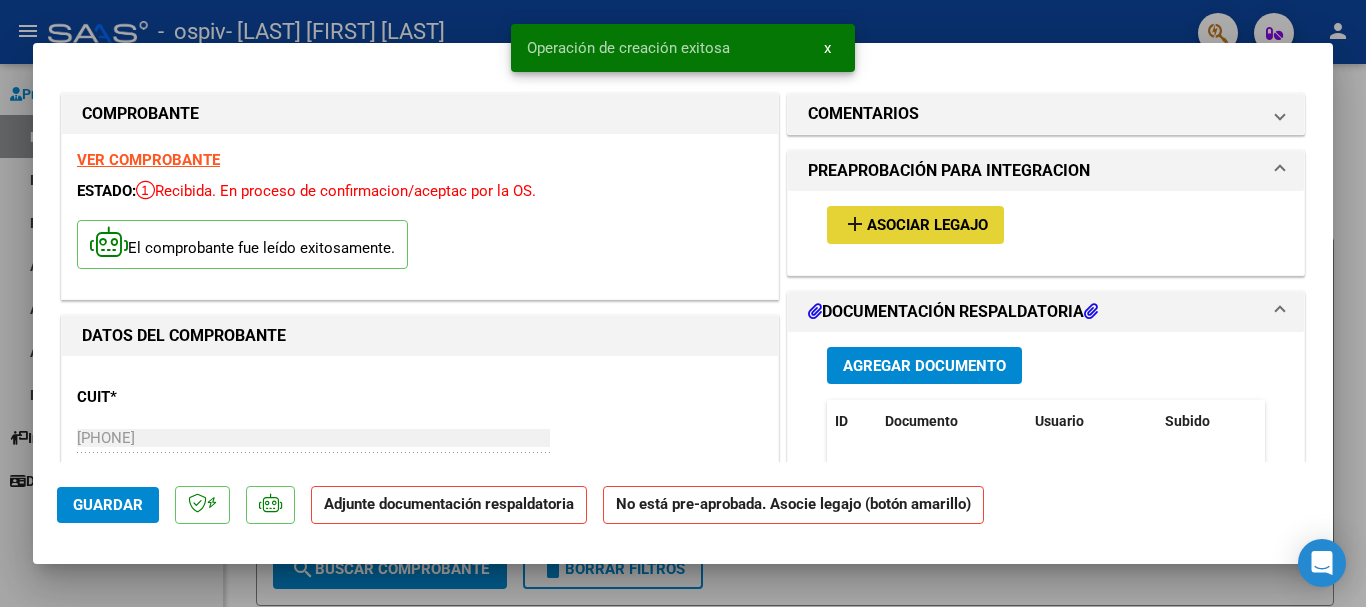click on "Asociar Legajo" at bounding box center [927, 226] 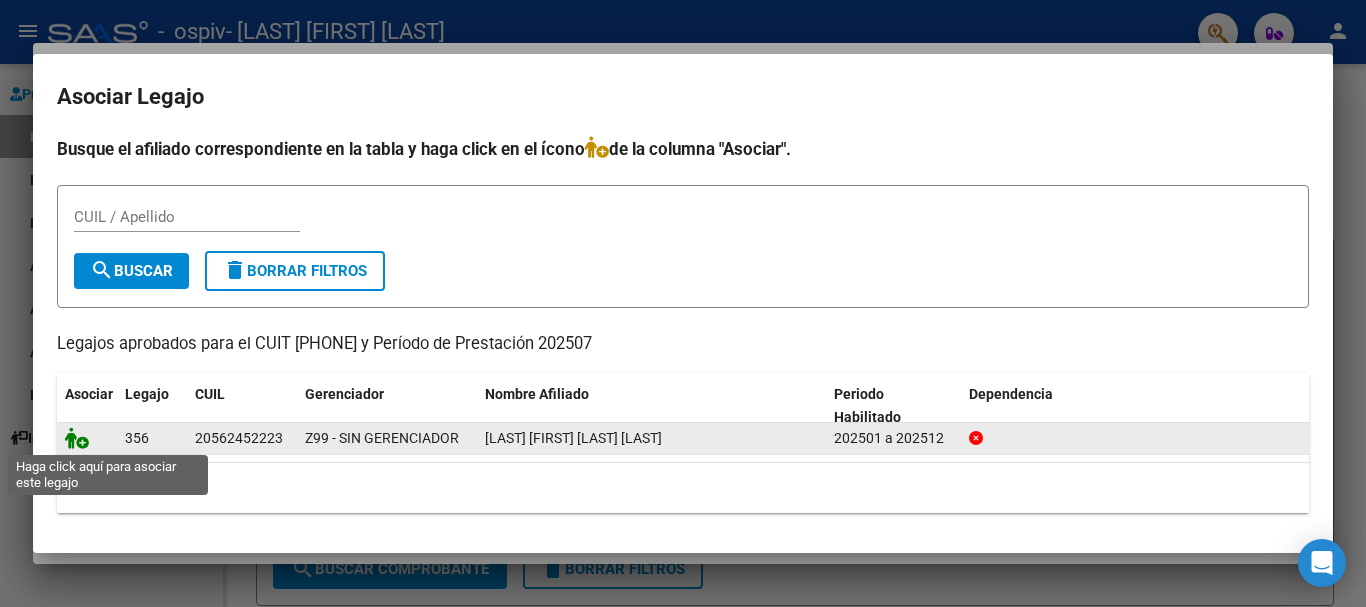 click 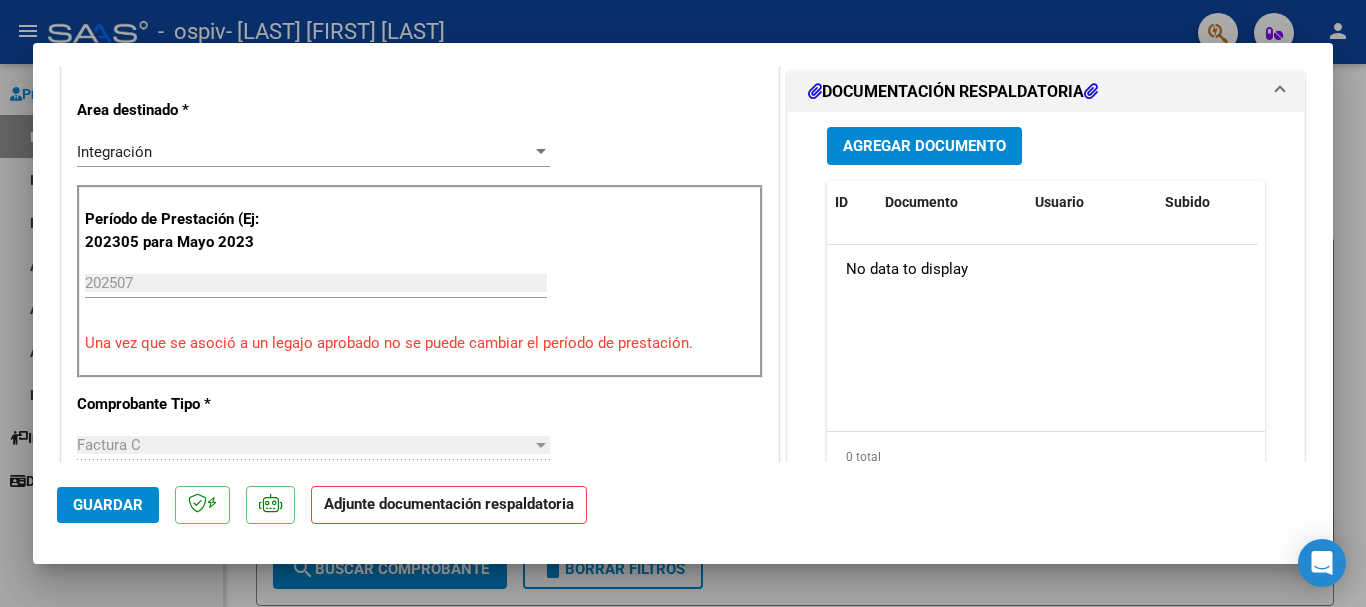 scroll, scrollTop: 483, scrollLeft: 0, axis: vertical 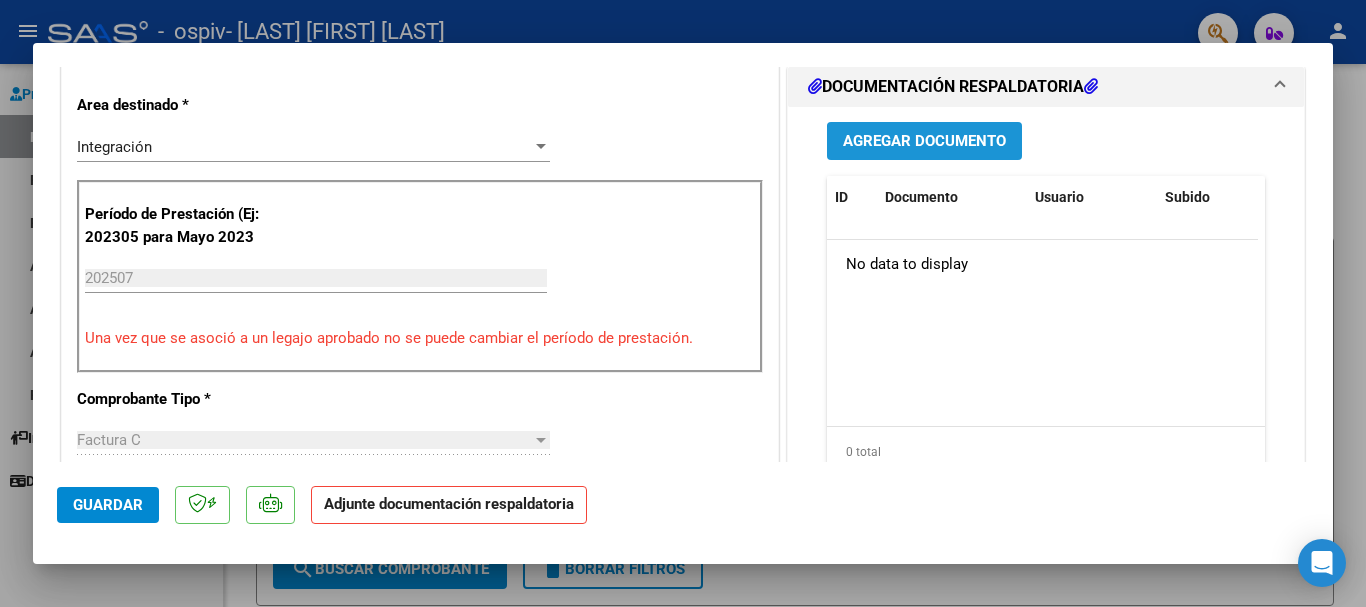click on "Agregar Documento" at bounding box center (924, 142) 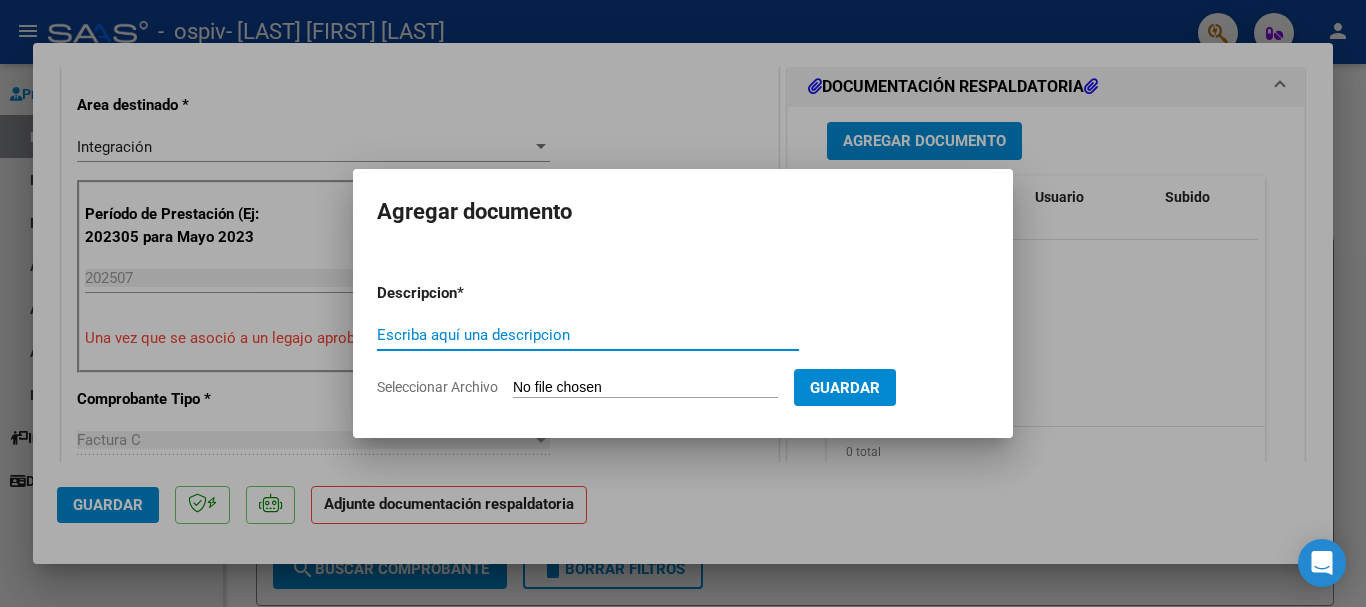 click on "Escriba aquí una descripcion" at bounding box center (588, 335) 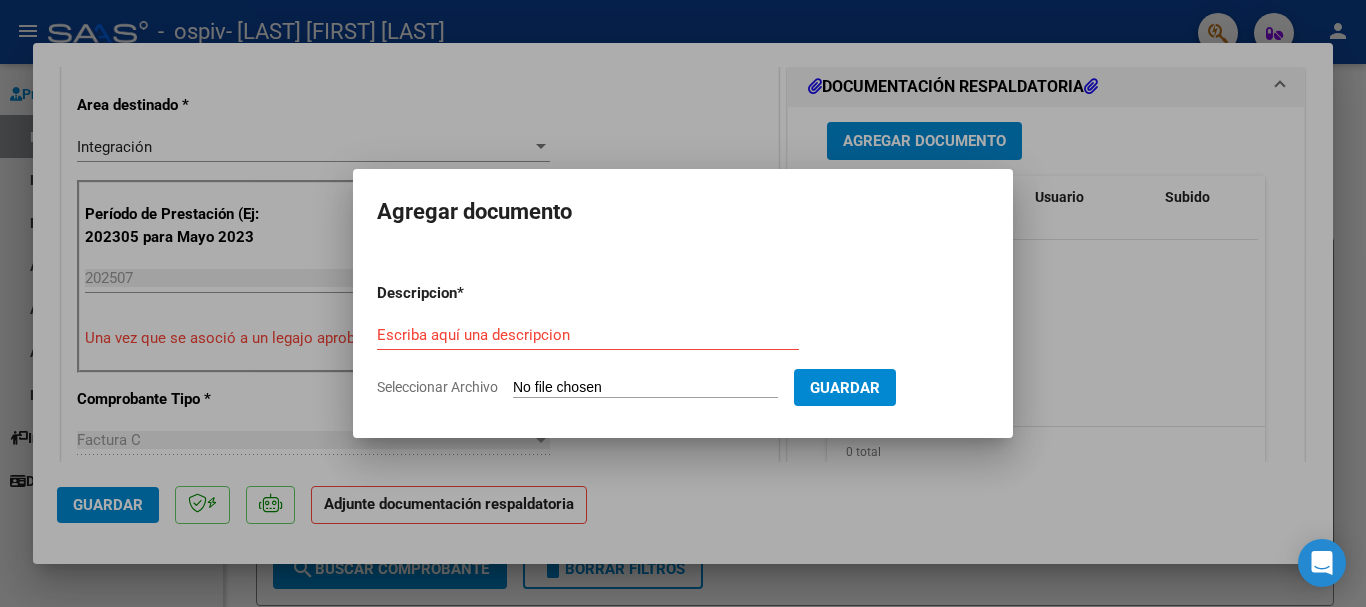type on "C:\fakepath\FC JULIO GIO.pdf" 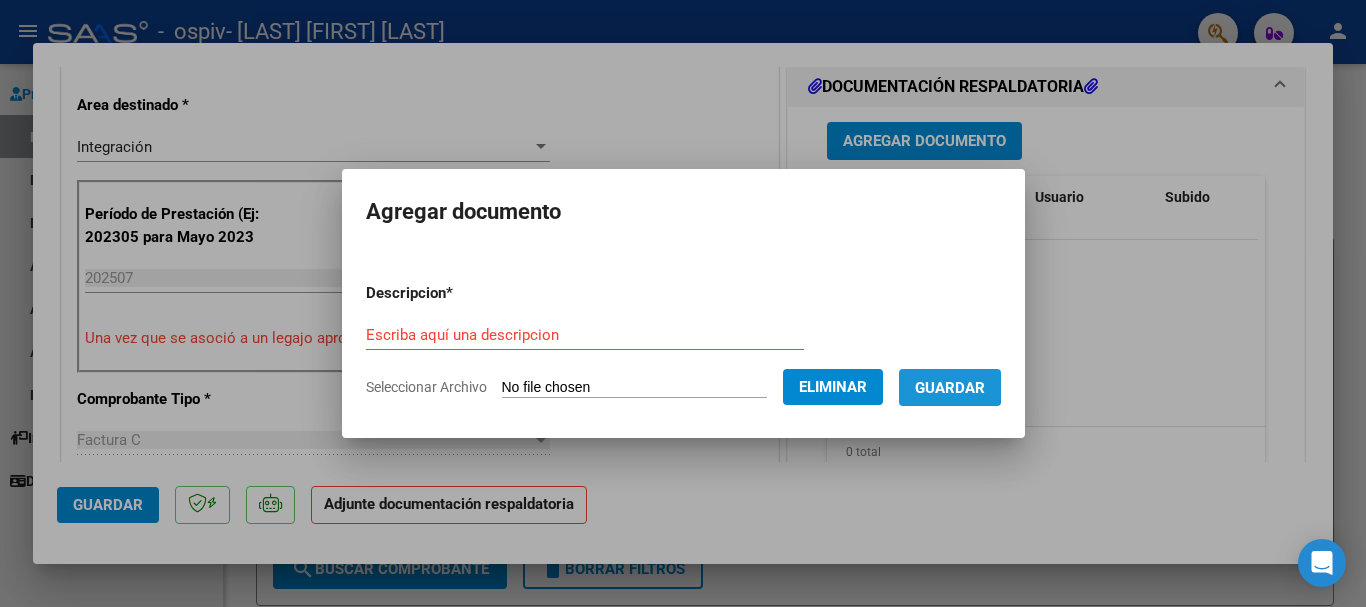 click on "Guardar" at bounding box center (950, 387) 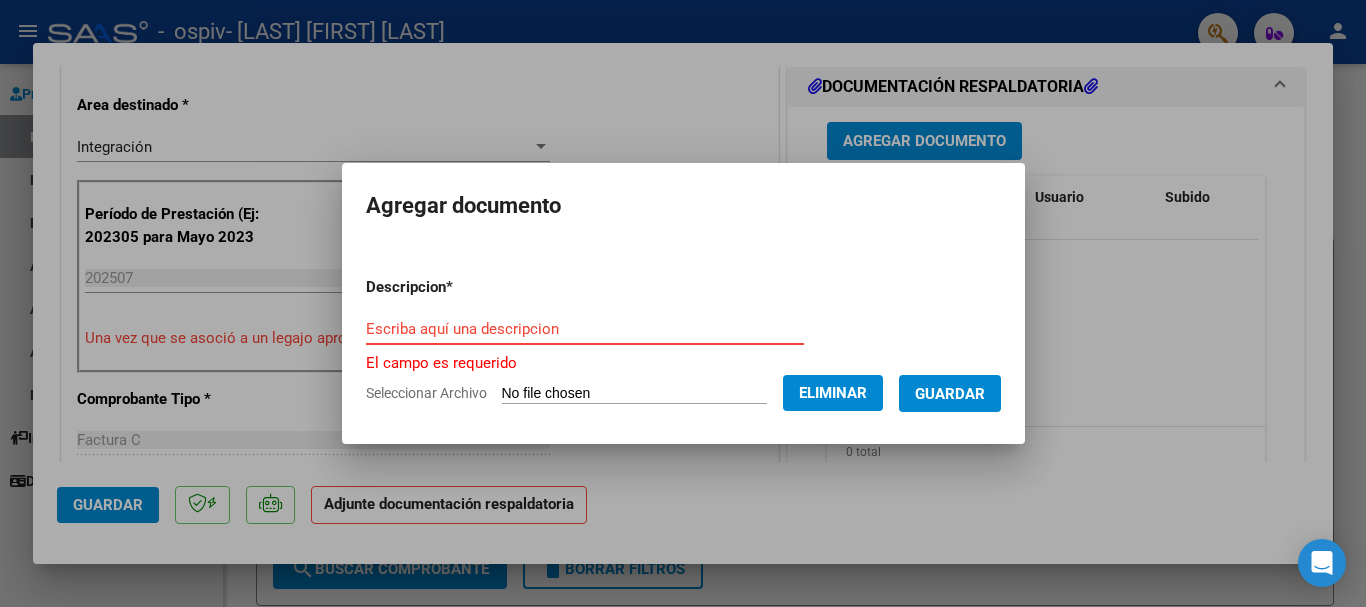 click on "Escriba aquí una descripcion" at bounding box center (585, 329) 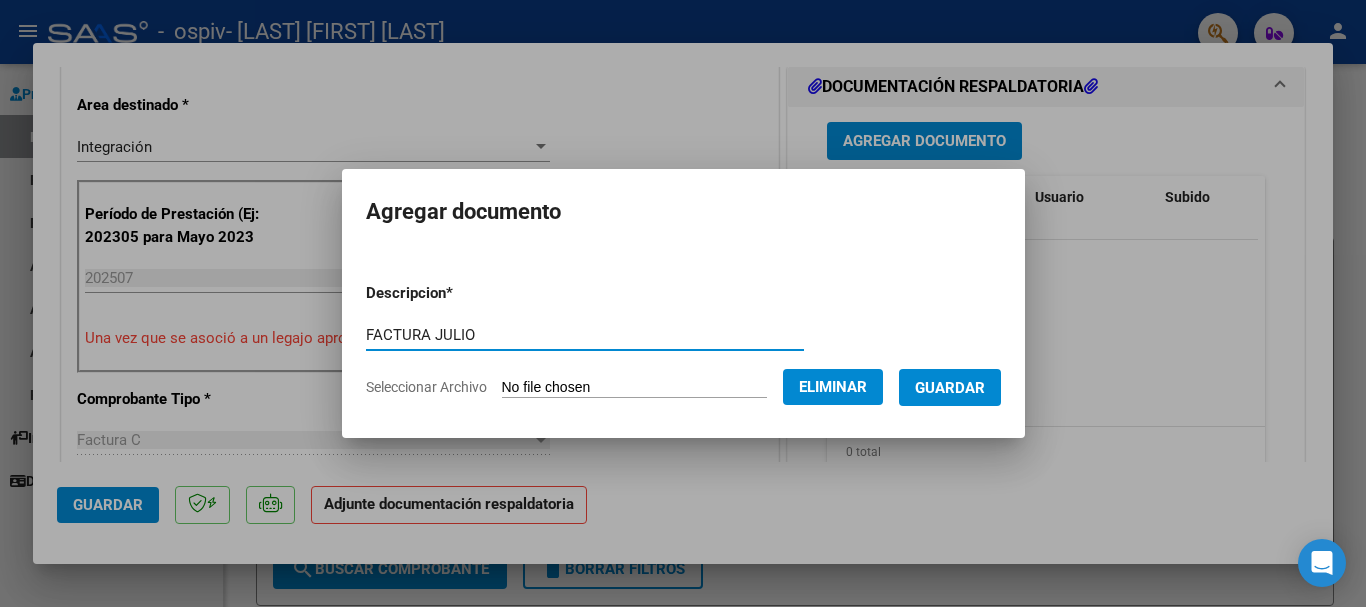 type on "FACTURA JULIO" 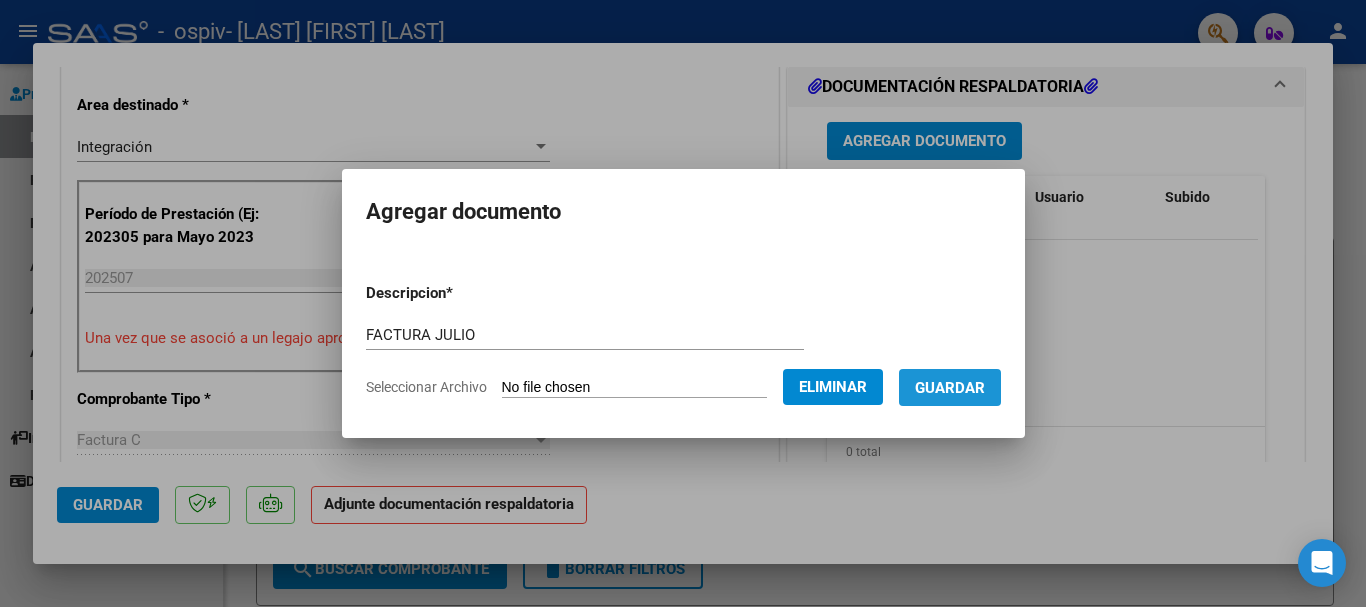 click on "Guardar" at bounding box center (950, 388) 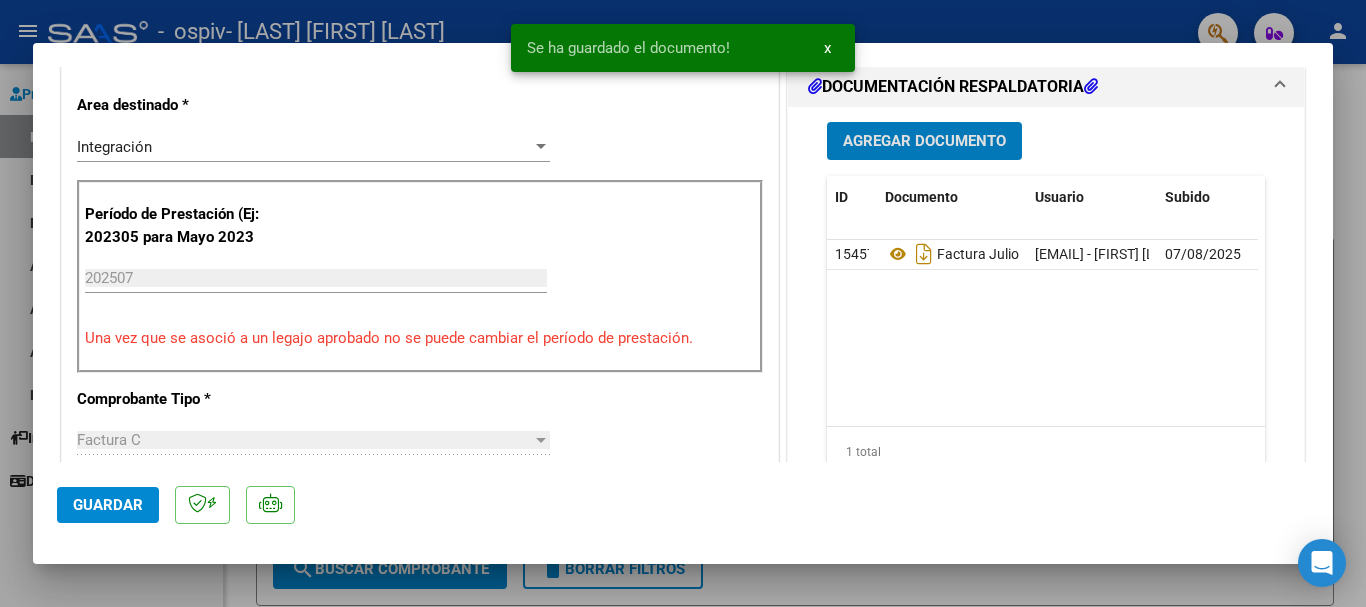 click on "Agregar Documento" at bounding box center (924, 142) 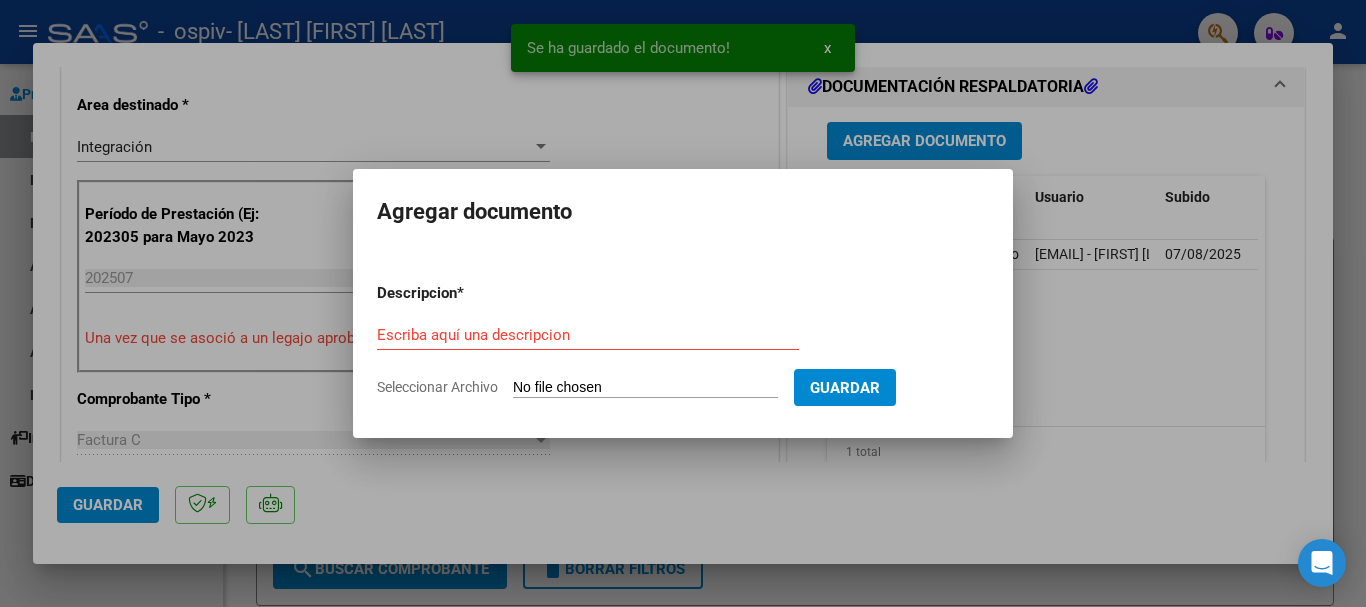click on "Seleccionar Archivo" at bounding box center (645, 388) 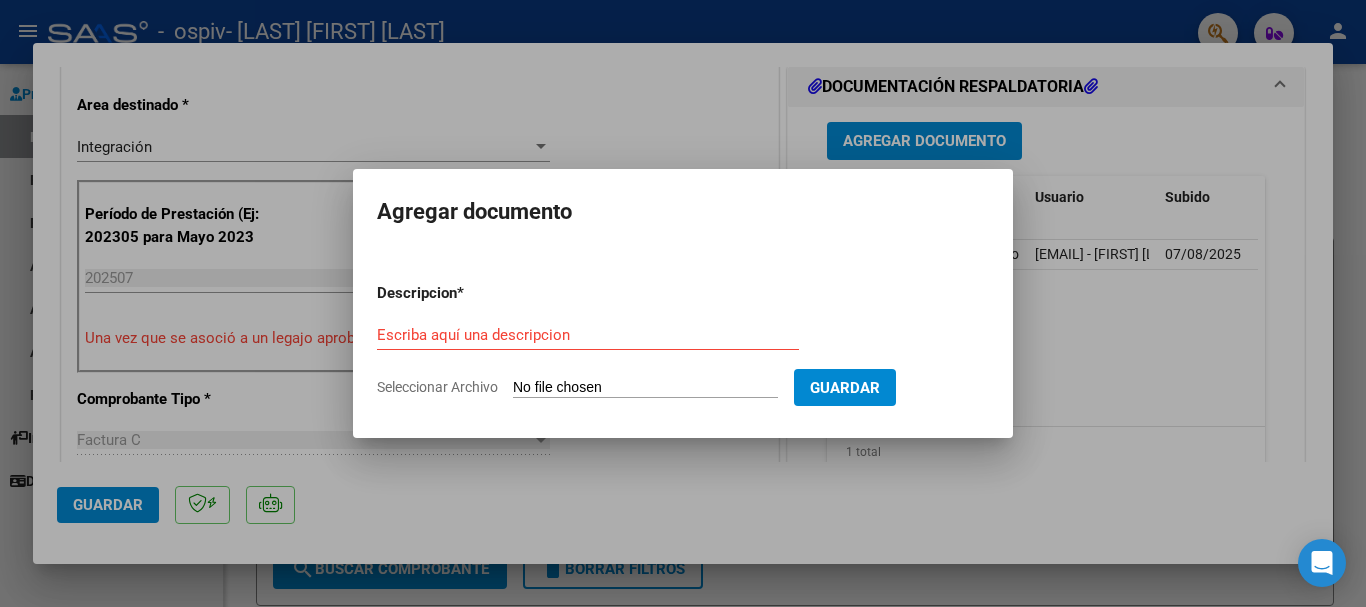 type on "C:\fakepath\PLANILLA GIO JULIO.pdf" 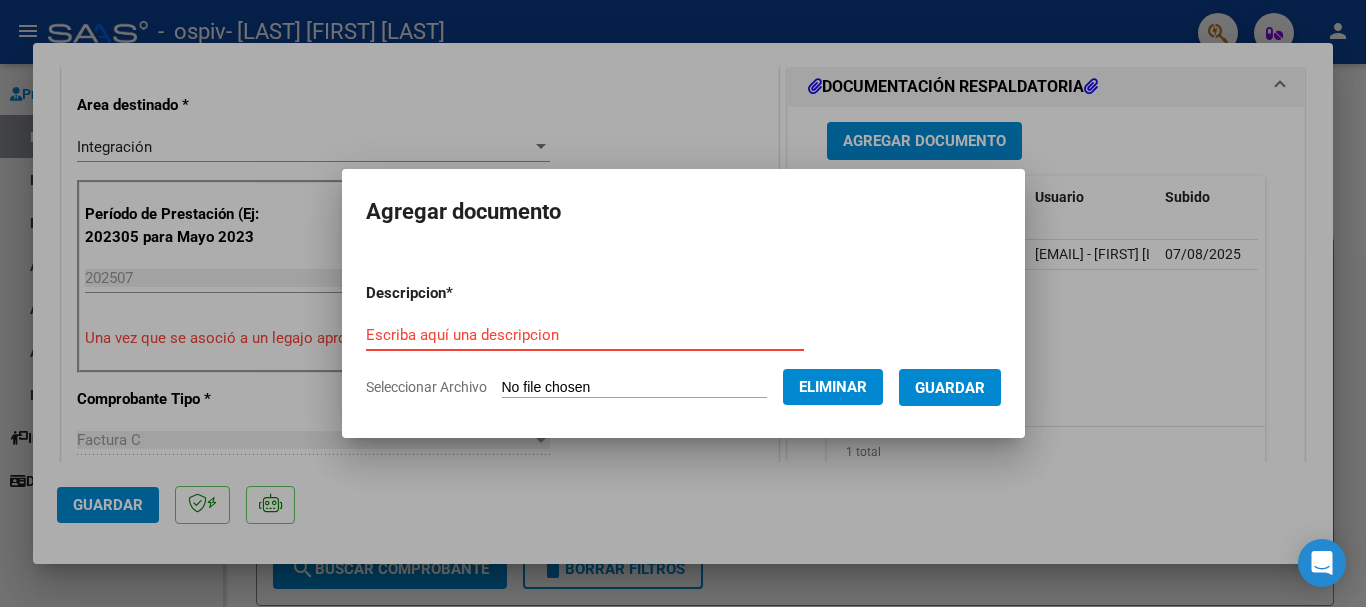 click on "Escriba aquí una descripcion" at bounding box center [585, 335] 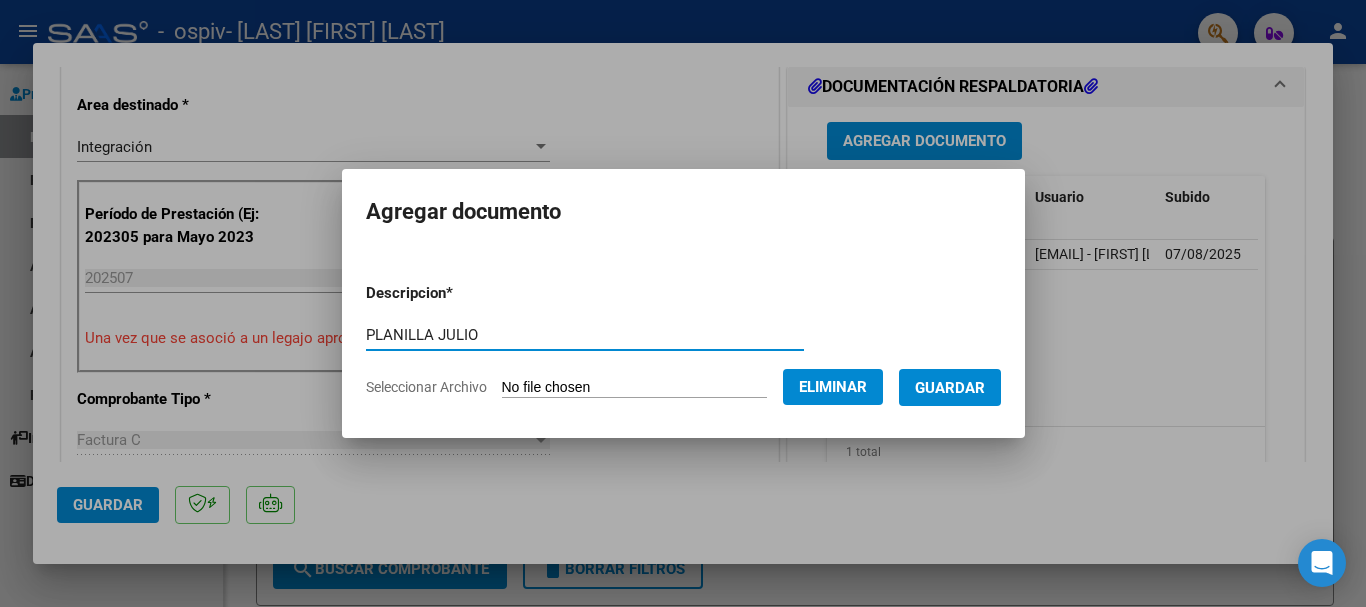 type on "PLANILLA JULIO" 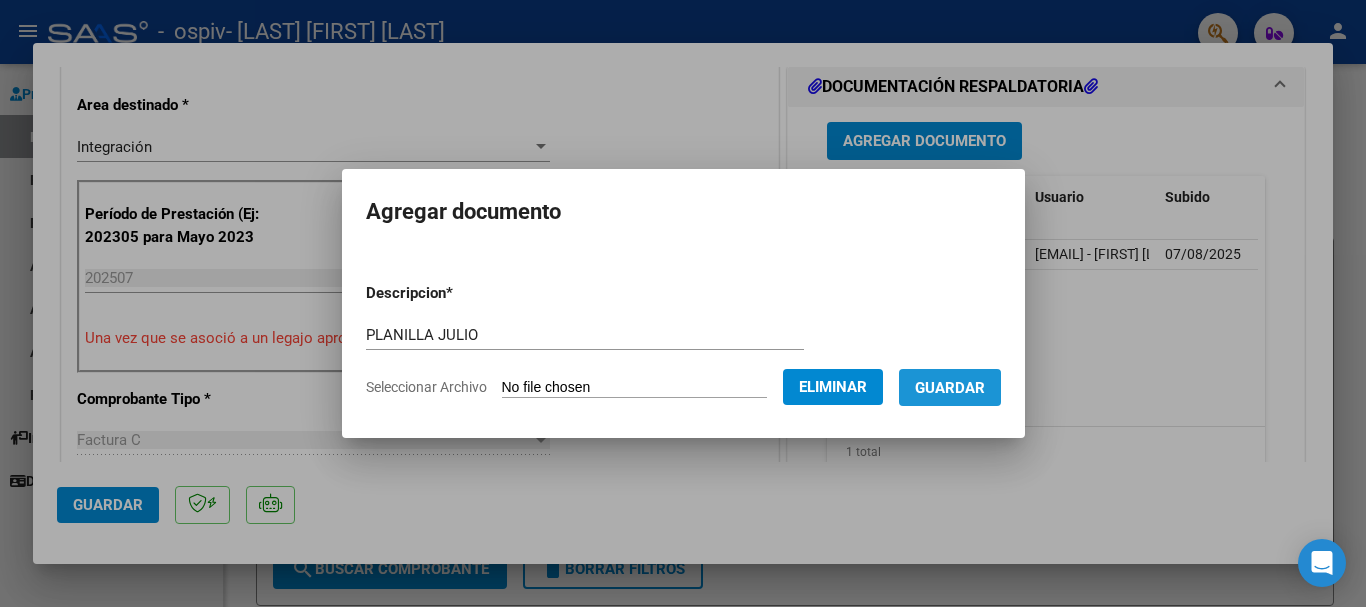 click on "Guardar" at bounding box center [950, 388] 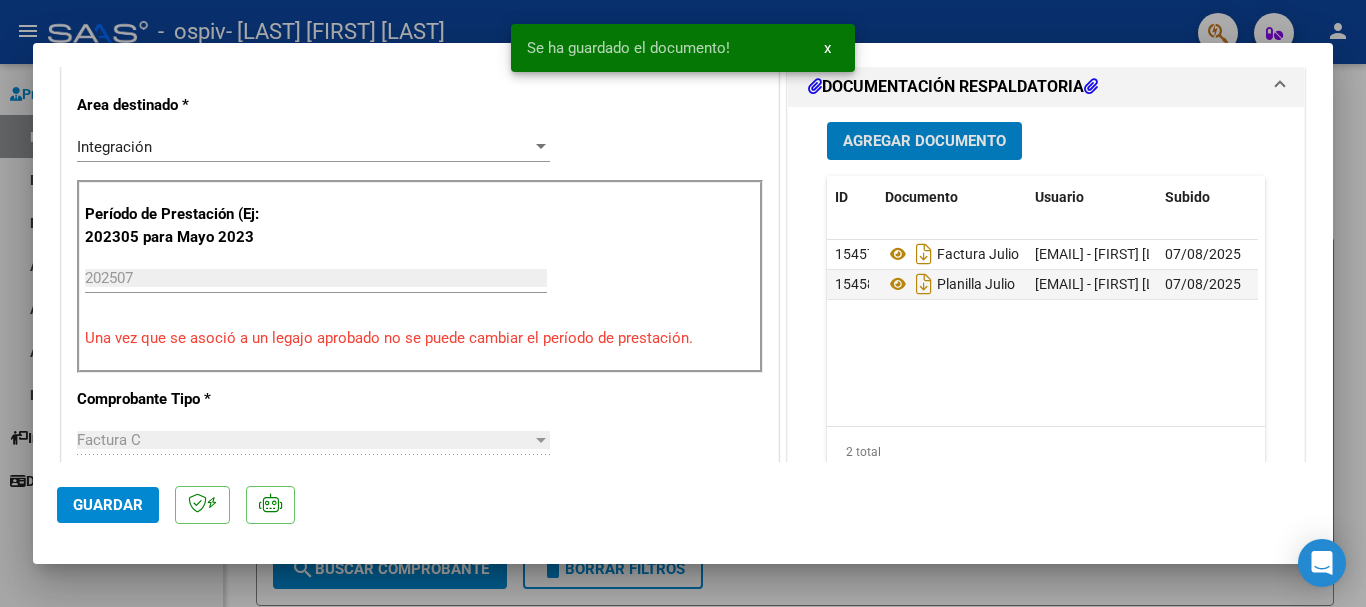 click on "Agregar Documento" at bounding box center (924, 142) 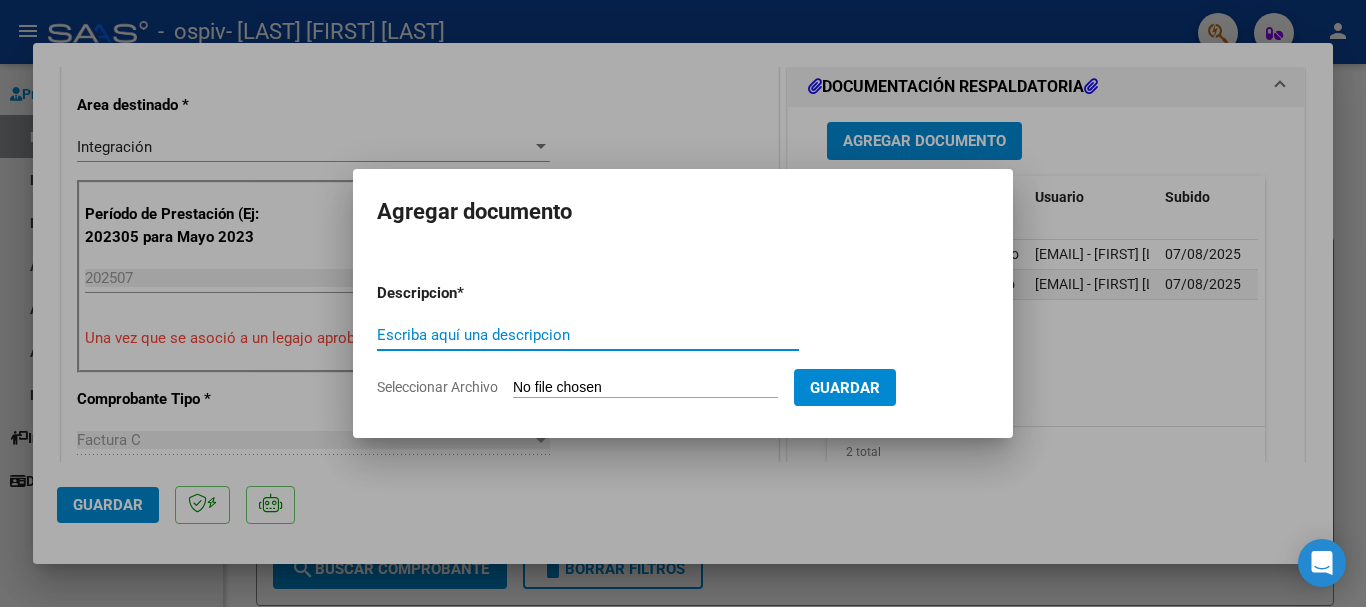 click on "Seleccionar Archivo" at bounding box center [645, 388] 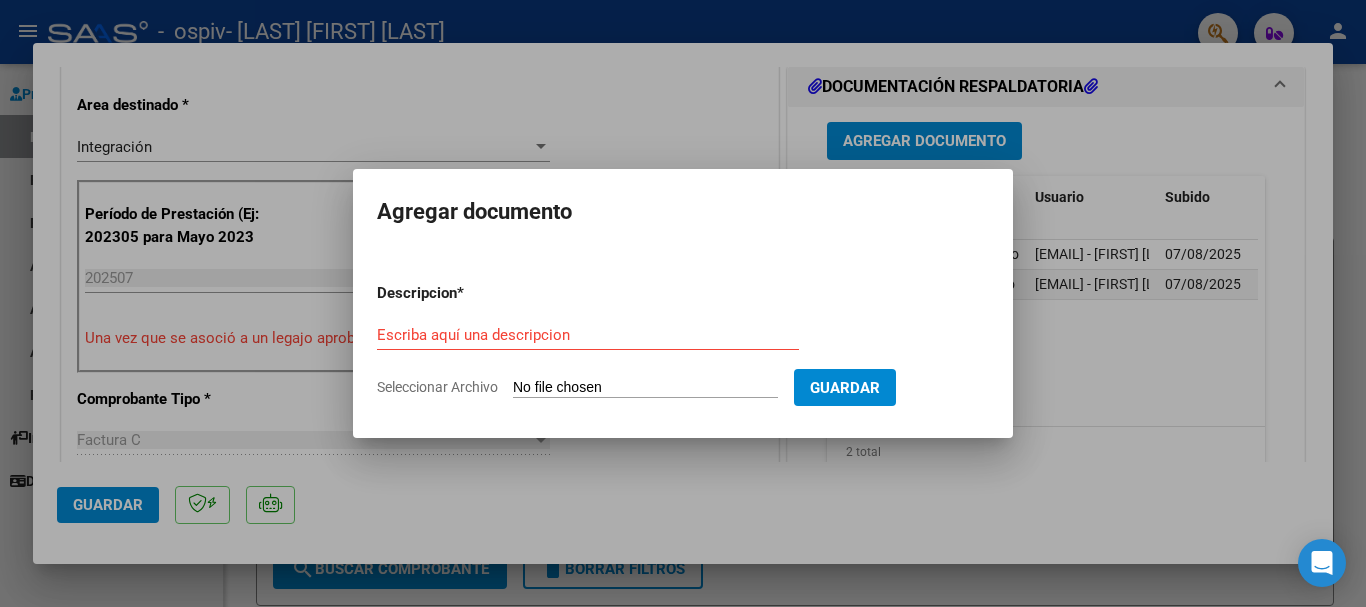 type on "C:\fakepath\SCALA IMABARRATA PSICOMOTRCIDAD 2025.pdf" 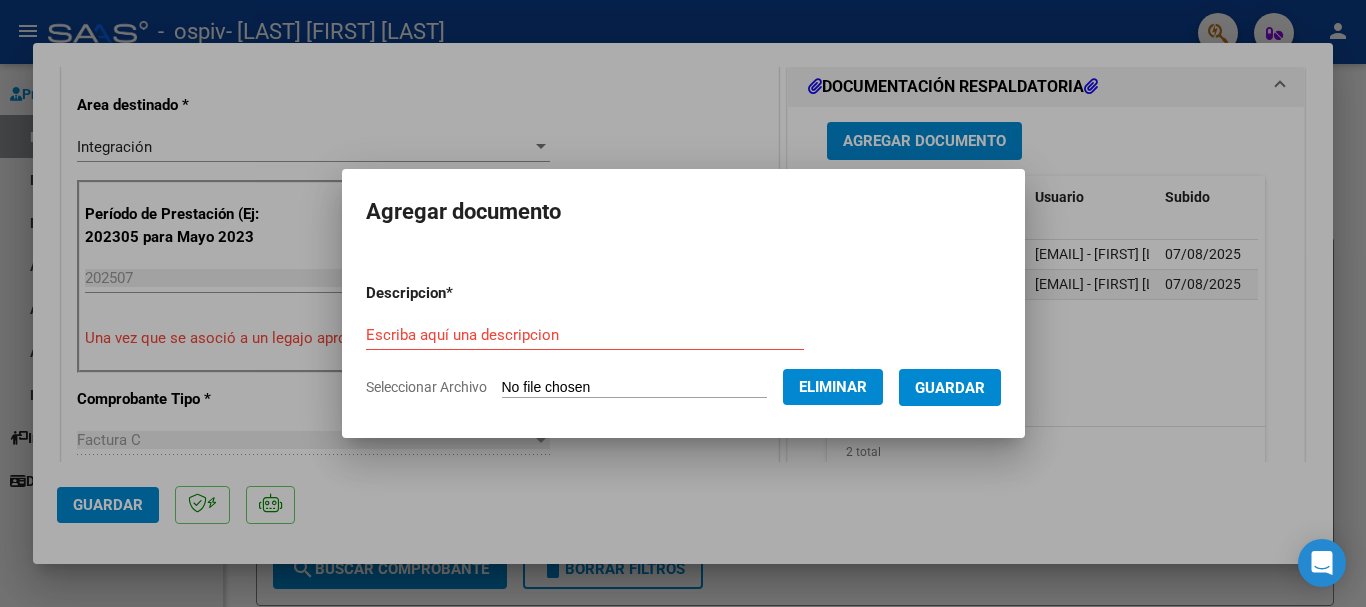 click on "Escriba aquí una descripcion" at bounding box center [585, 335] 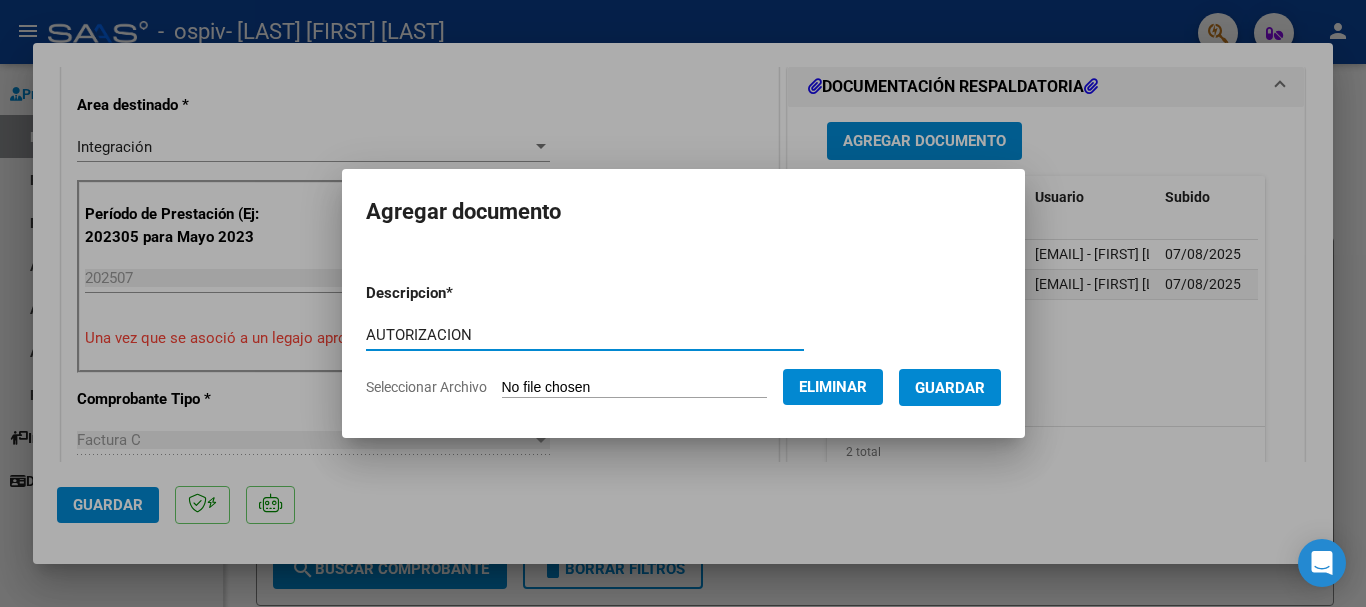 type on "AUTORIZACION" 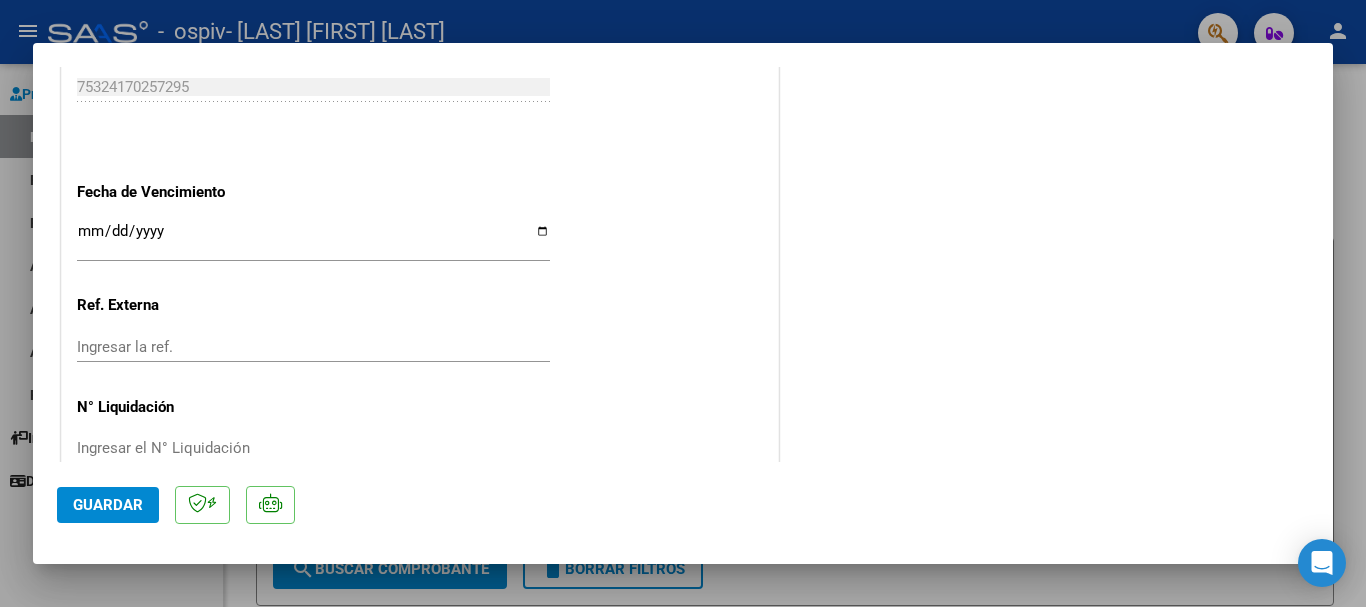 scroll, scrollTop: 1395, scrollLeft: 0, axis: vertical 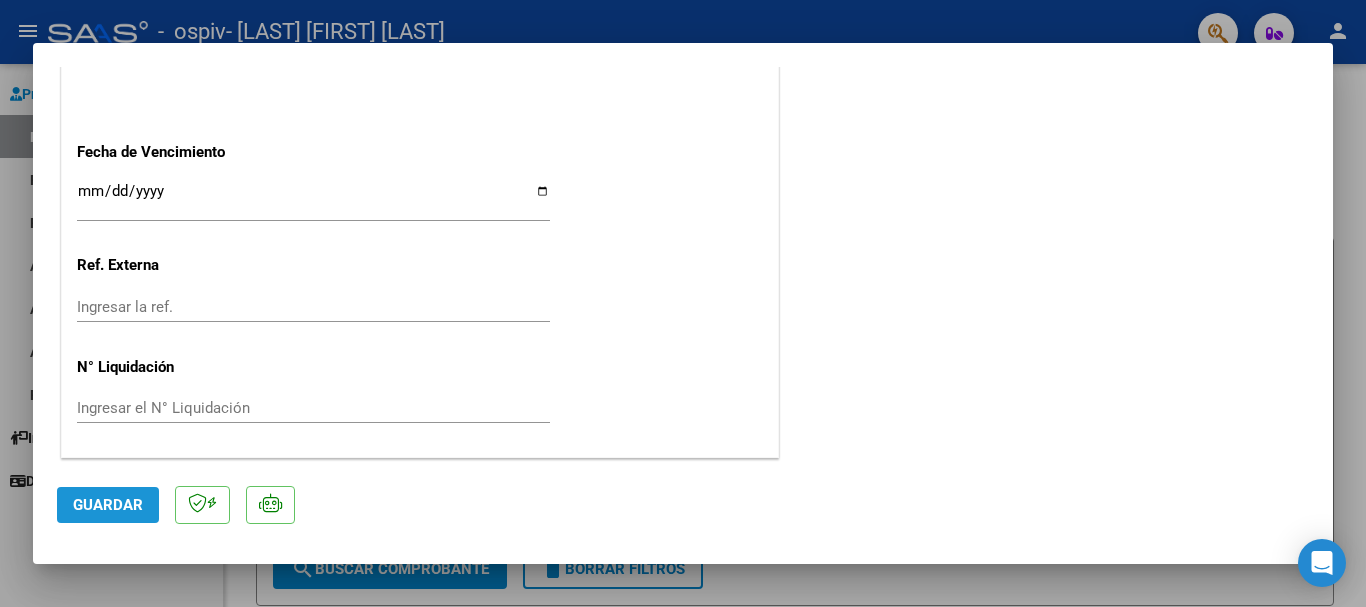 click on "Guardar" 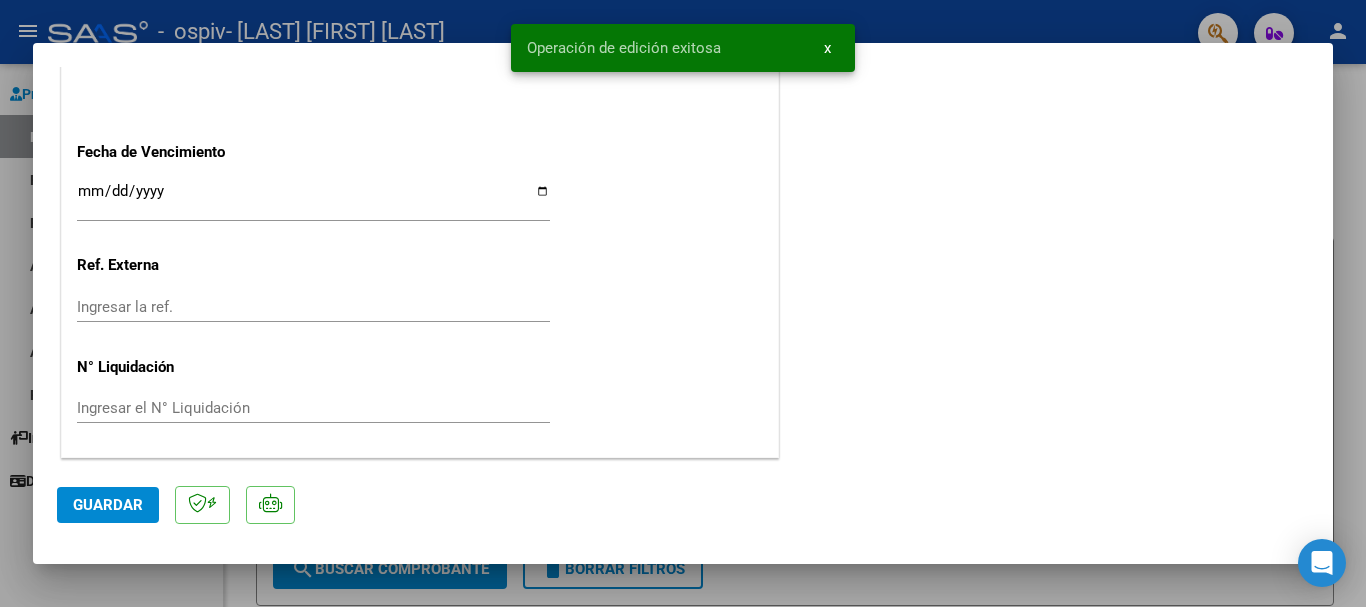click on "Guardar" 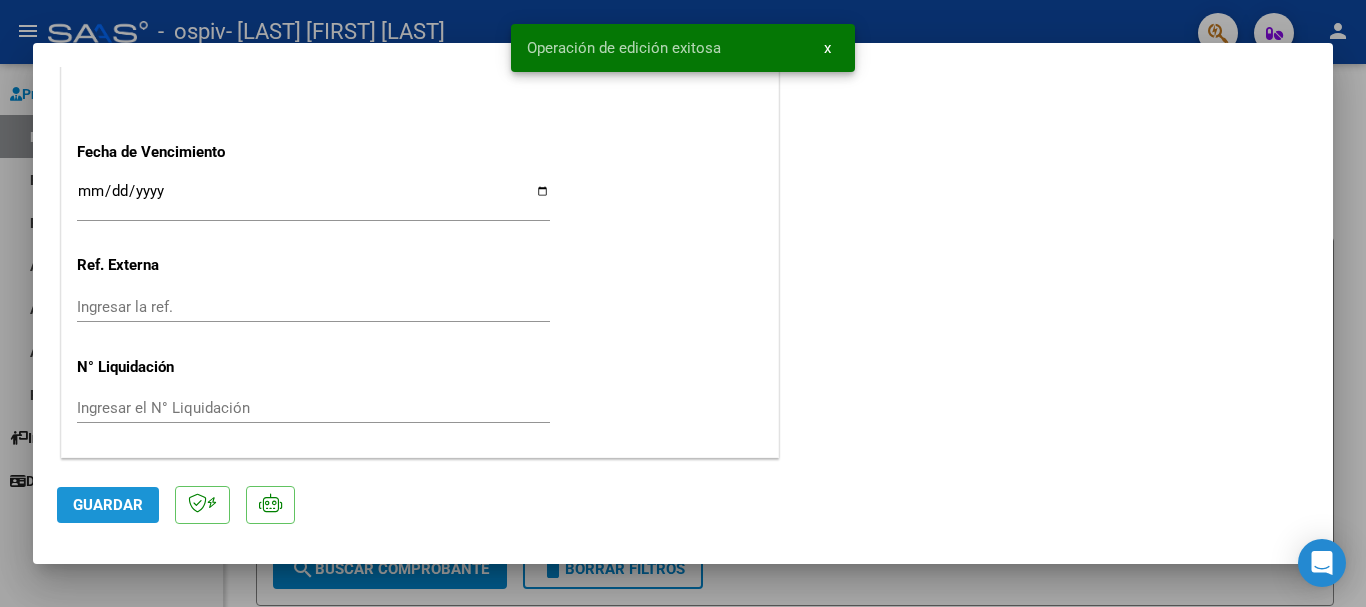 click on "Guardar" 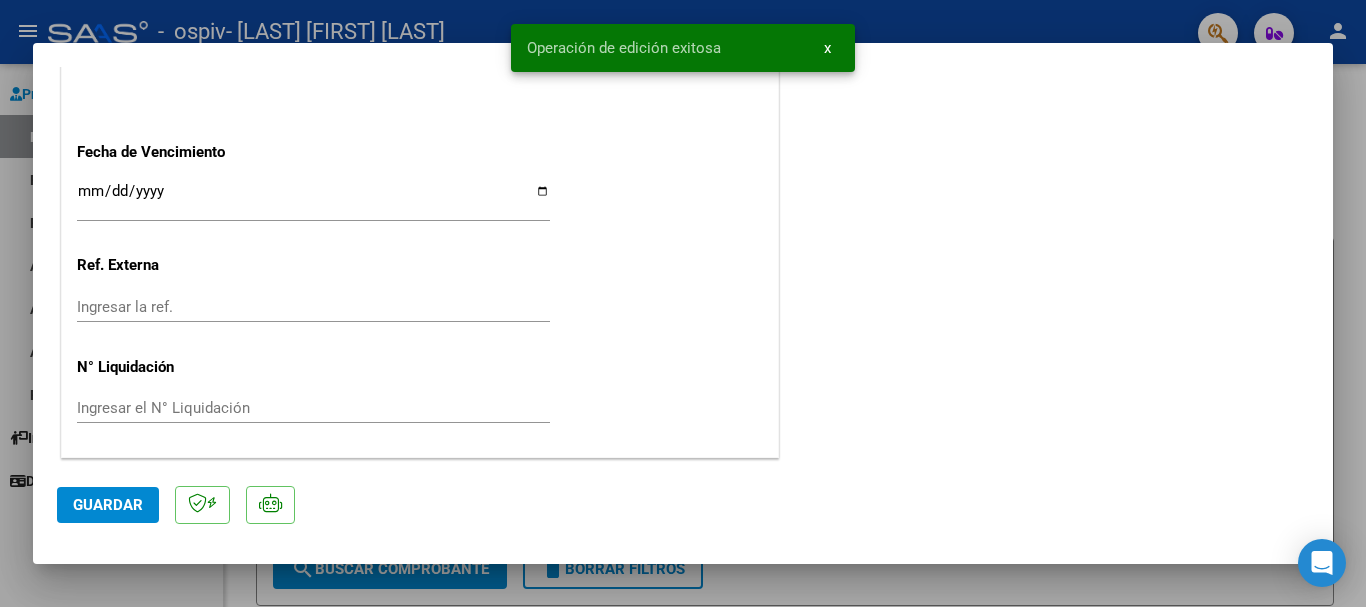 click at bounding box center (683, 303) 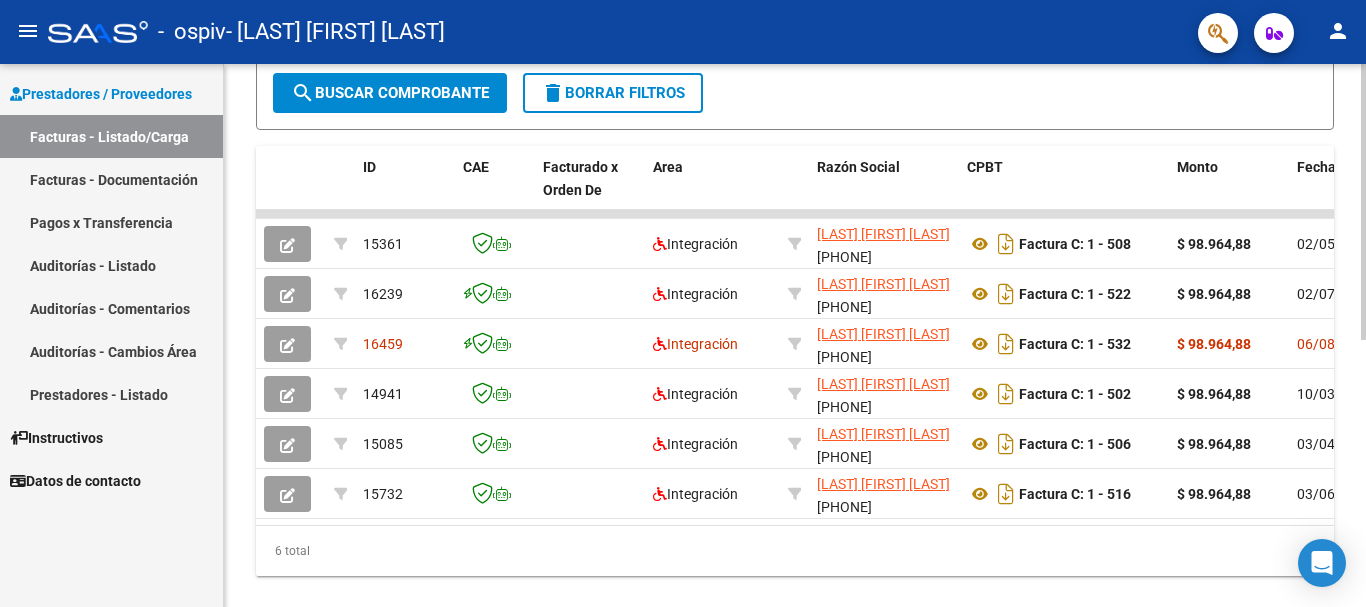 scroll, scrollTop: 486, scrollLeft: 0, axis: vertical 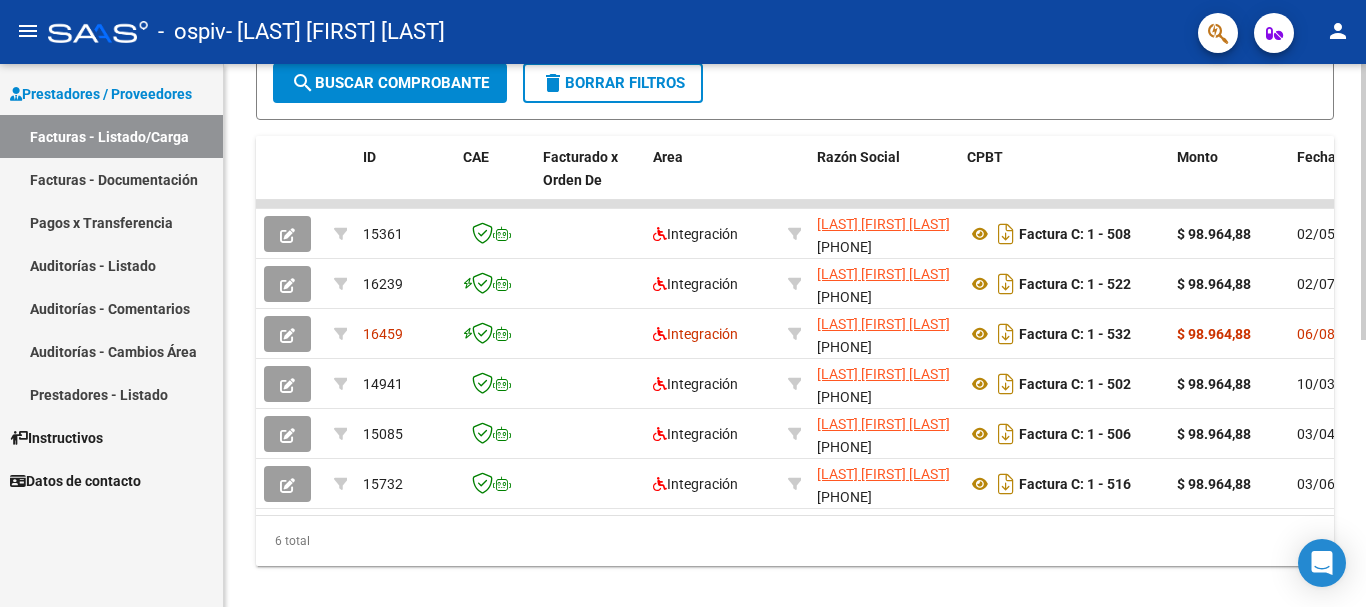 click 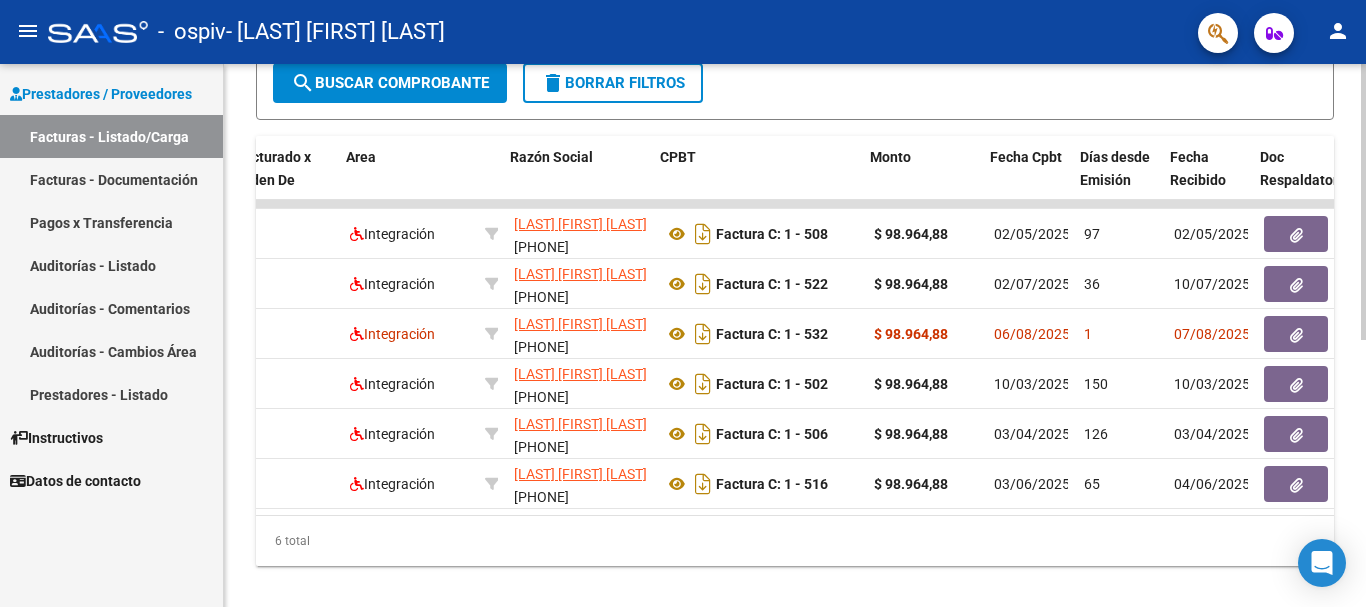 scroll, scrollTop: 0, scrollLeft: 307, axis: horizontal 